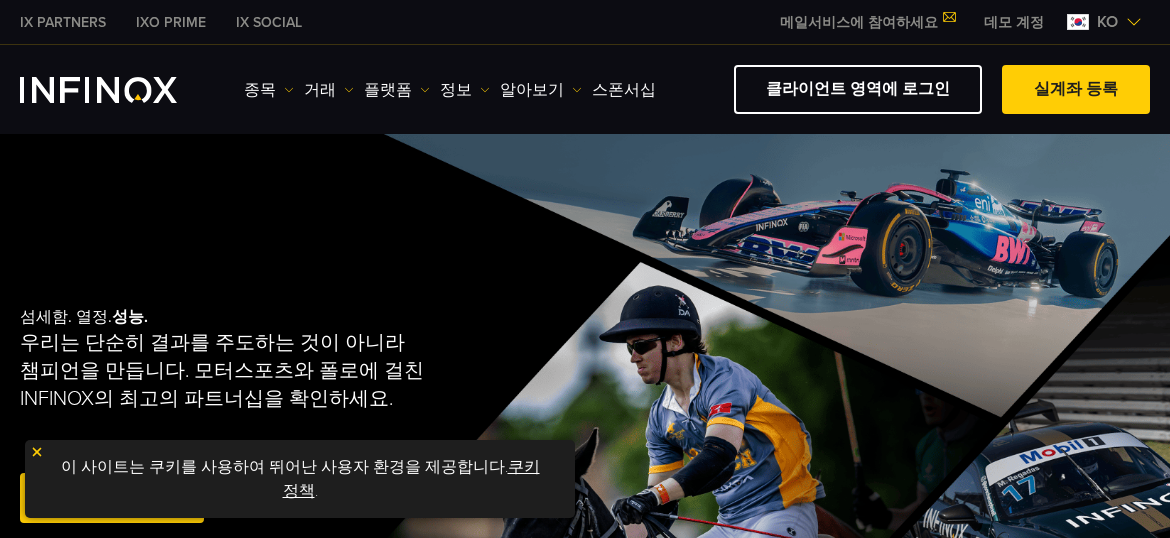 scroll, scrollTop: 0, scrollLeft: 0, axis: both 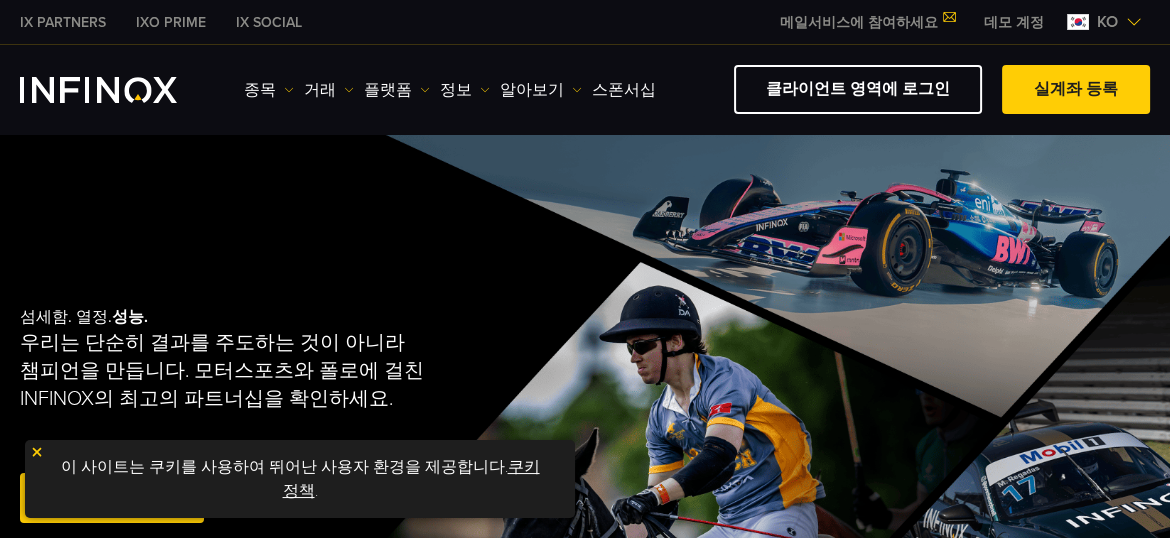 click on "데모 계정" at bounding box center [1014, 22] 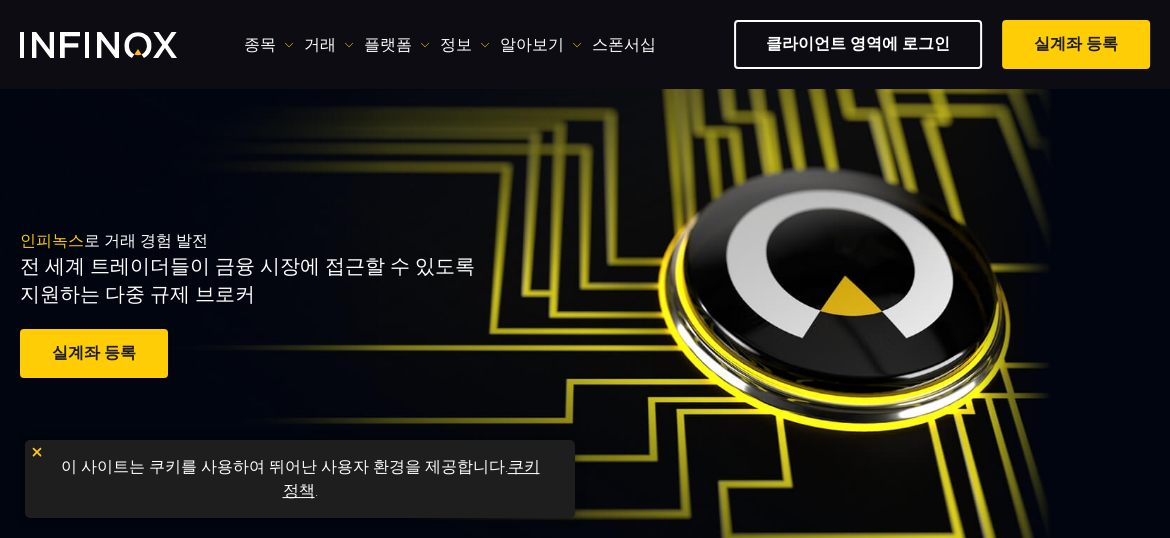 scroll, scrollTop: 133, scrollLeft: 0, axis: vertical 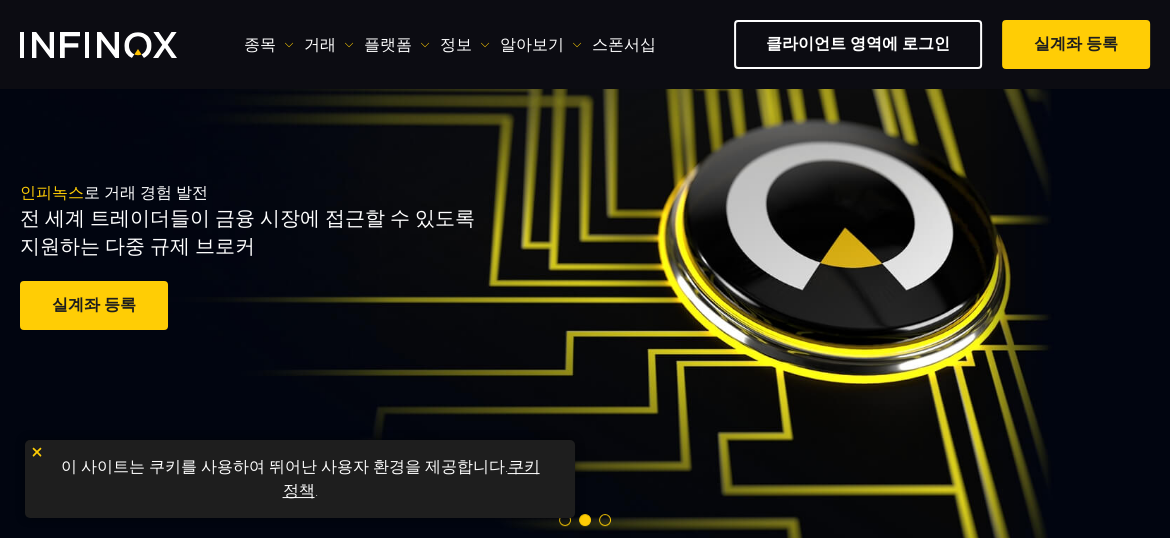 click at bounding box center (37, 452) 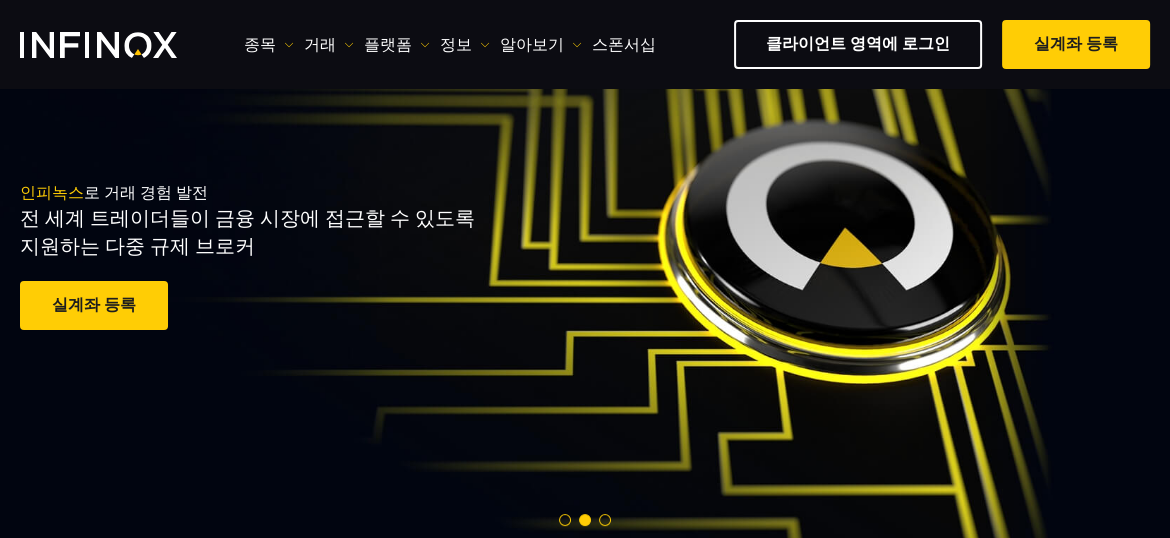 scroll, scrollTop: 0, scrollLeft: 0, axis: both 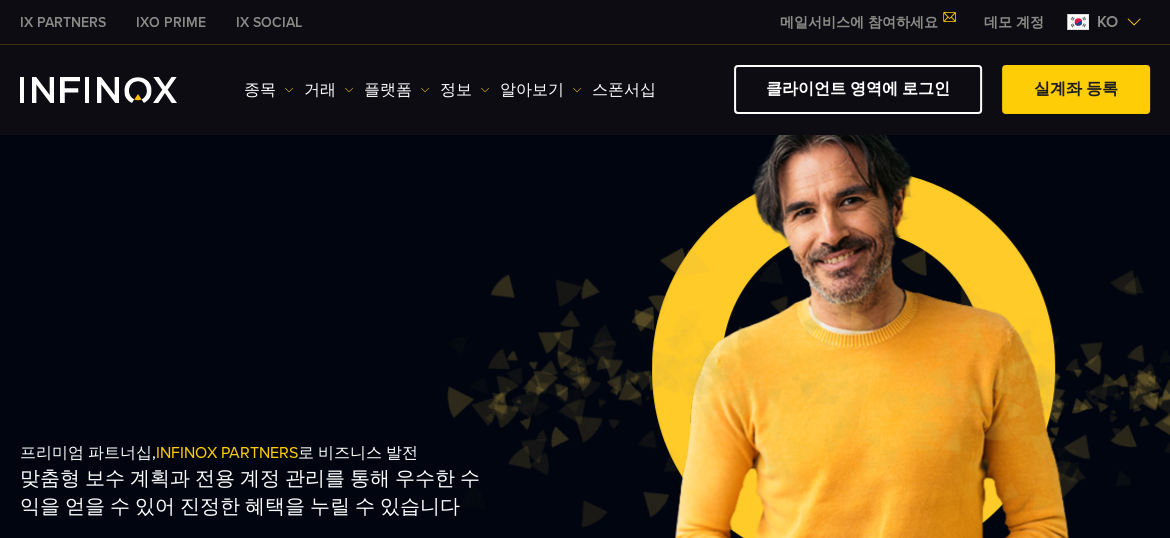click on "데모 계정" at bounding box center [1014, 22] 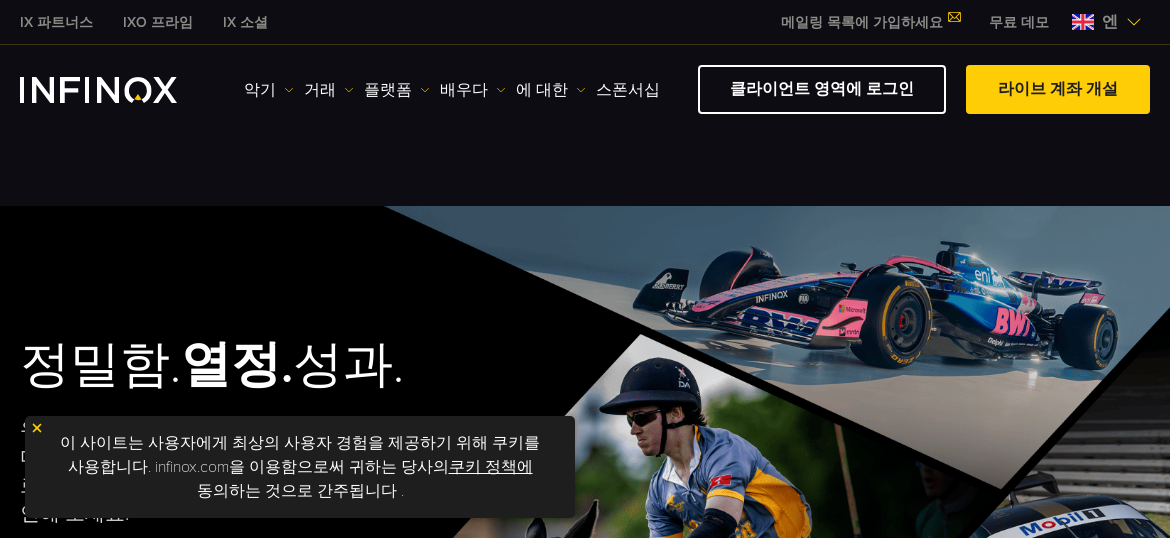scroll, scrollTop: 0, scrollLeft: 0, axis: both 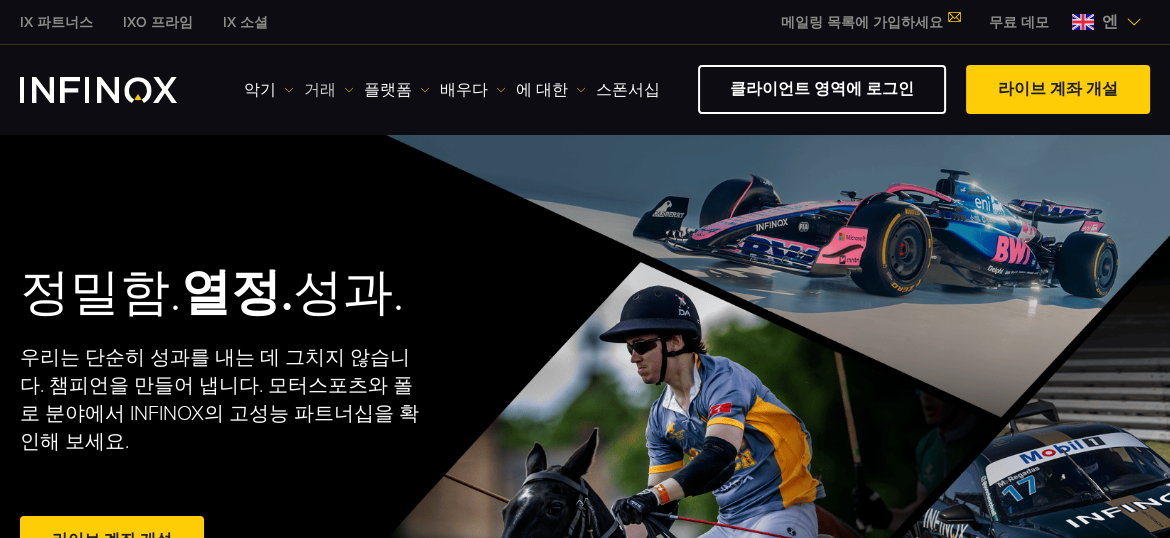 click on "거래" at bounding box center (320, 90) 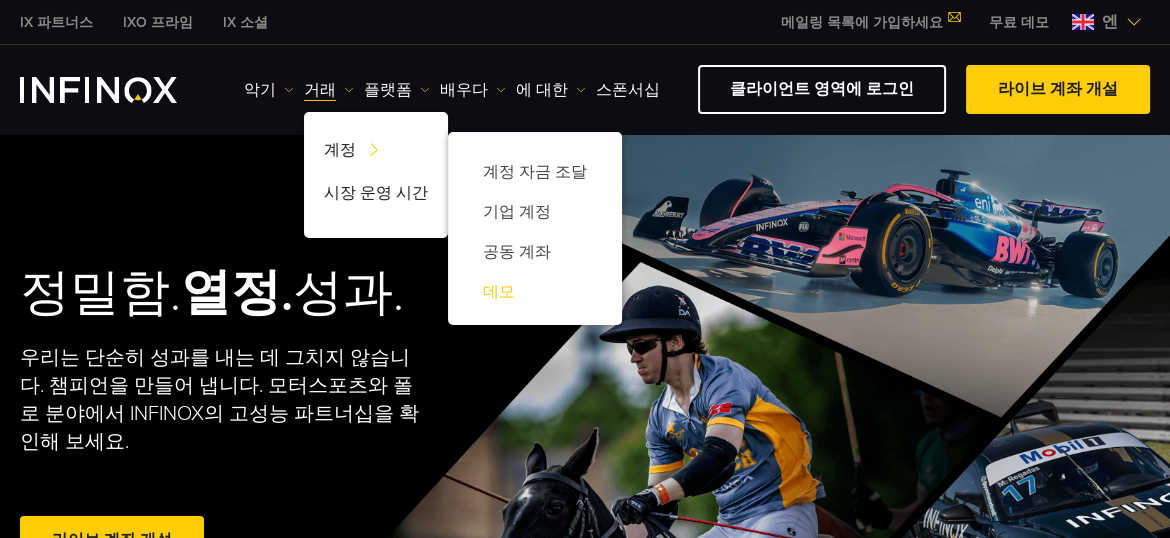 click on "데모" at bounding box center (499, 292) 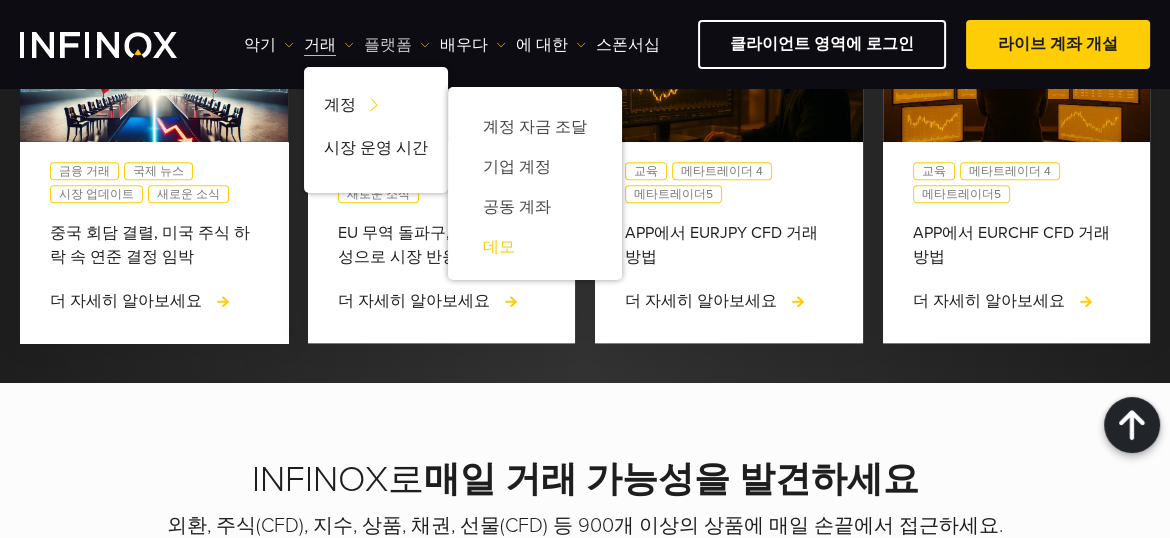 scroll, scrollTop: 2000, scrollLeft: 0, axis: vertical 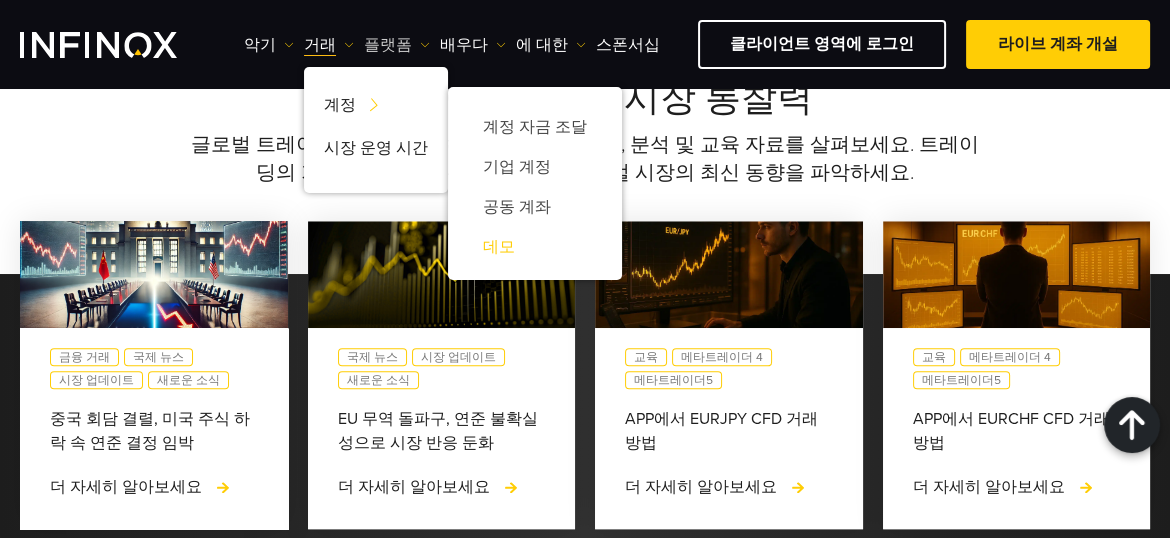 click on "플랫폼" at bounding box center [388, 45] 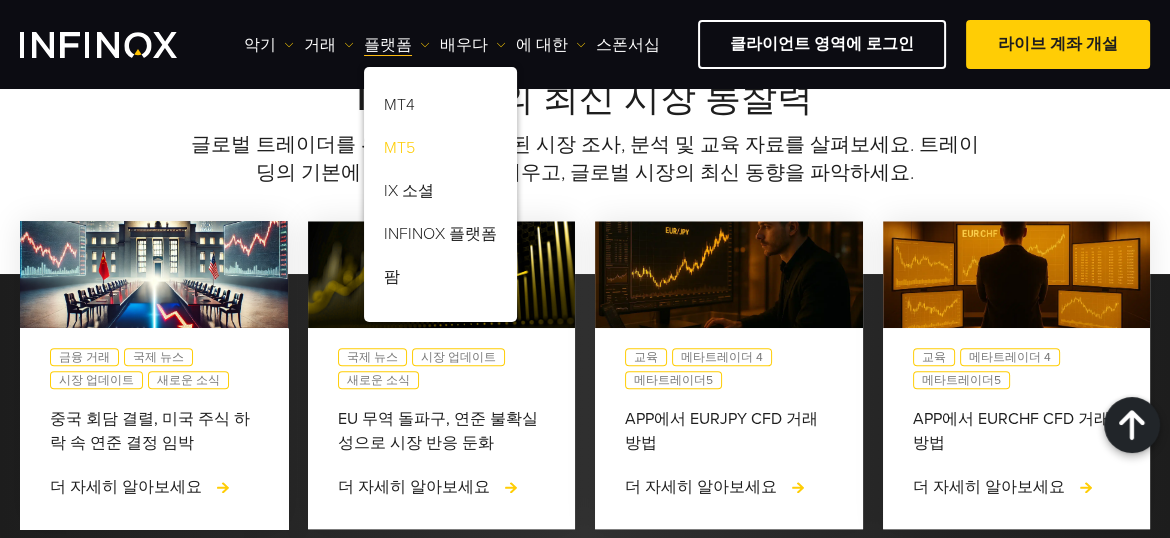click on "MT5" at bounding box center (399, 148) 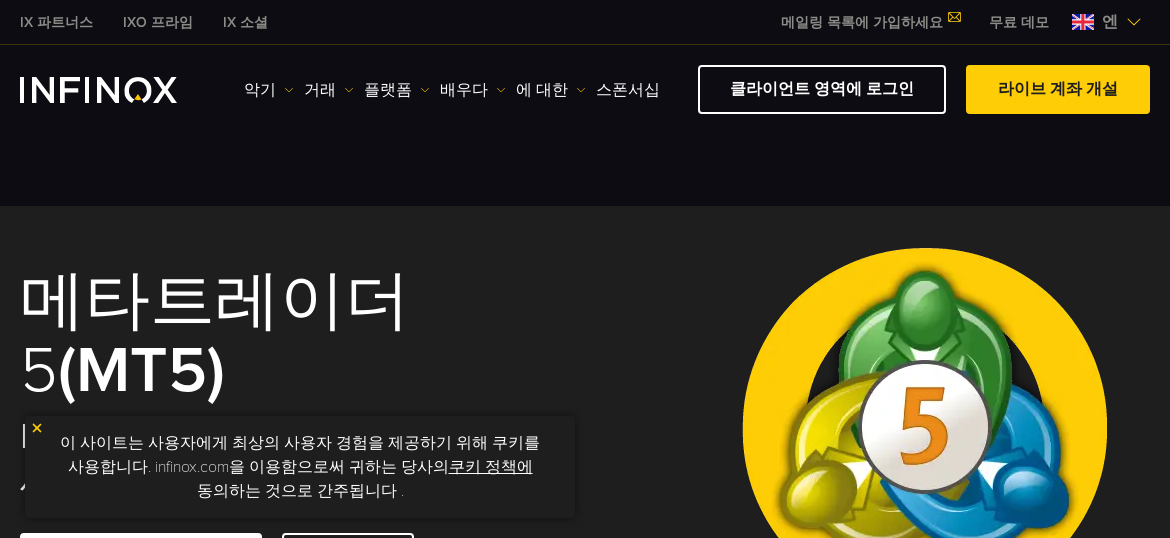 scroll, scrollTop: 0, scrollLeft: 0, axis: both 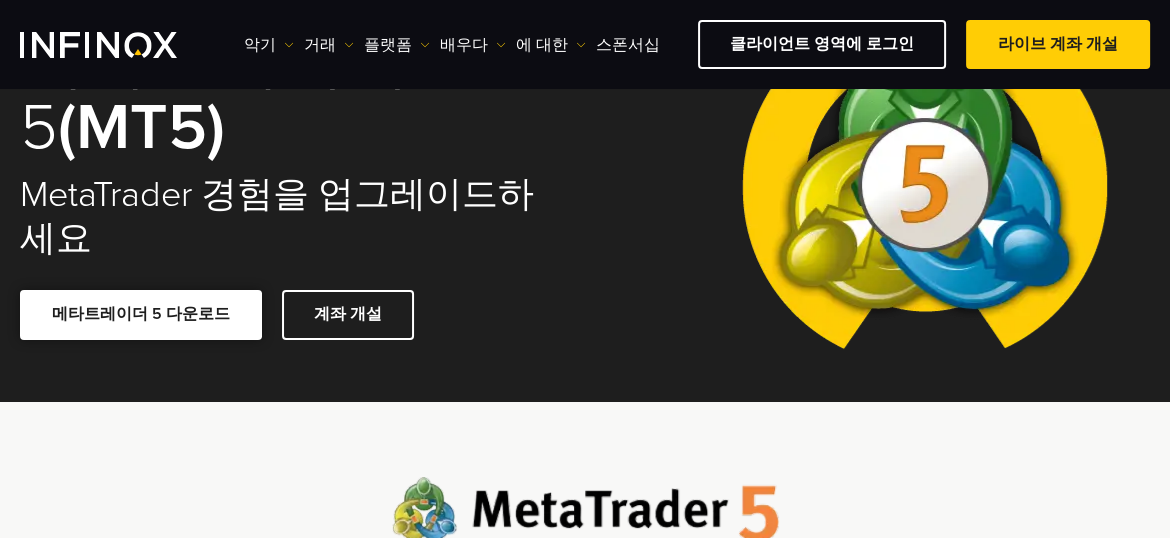click on "메타트레이더 5 다운로드" at bounding box center (141, 314) 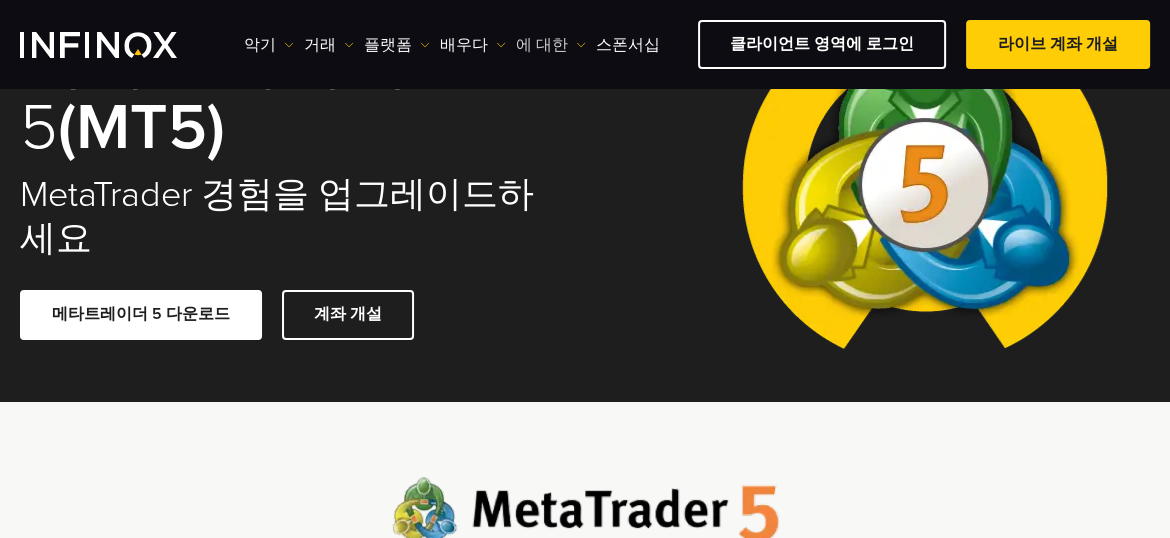 click at bounding box center [581, 45] 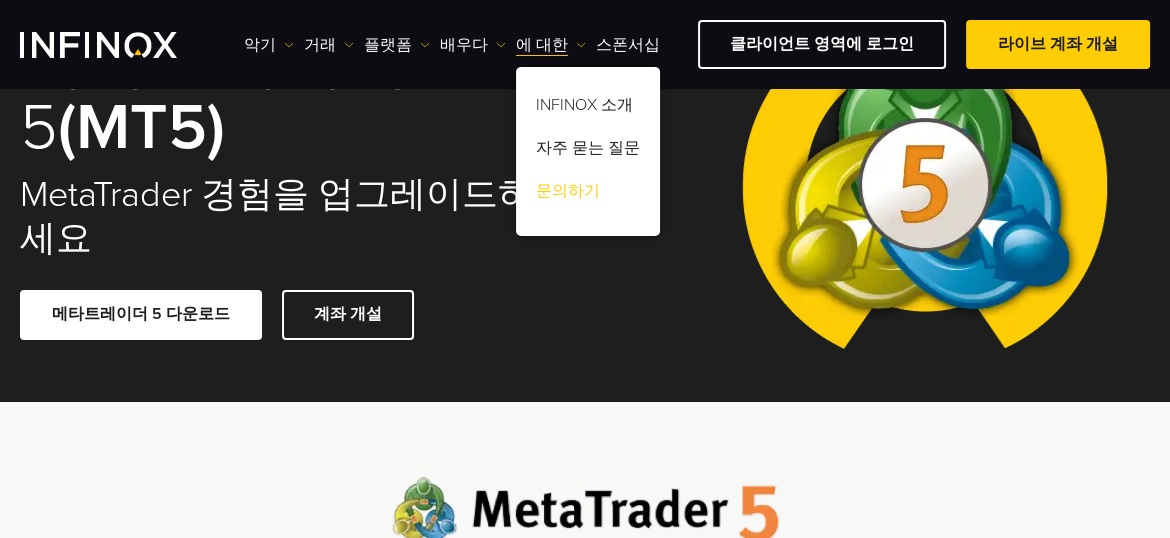 click on "문의하기" at bounding box center [568, 191] 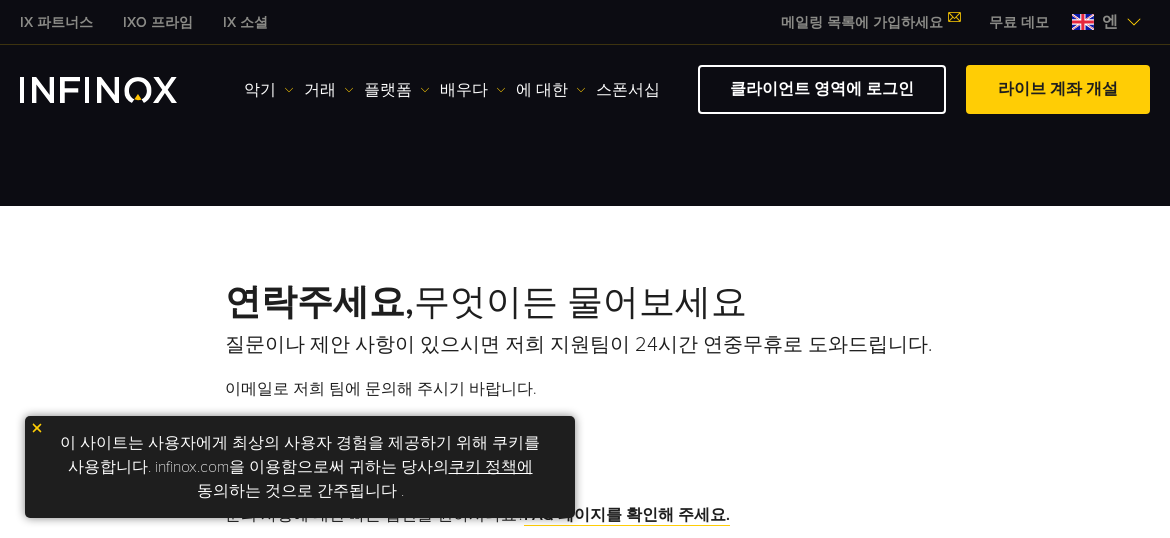 scroll, scrollTop: 0, scrollLeft: 0, axis: both 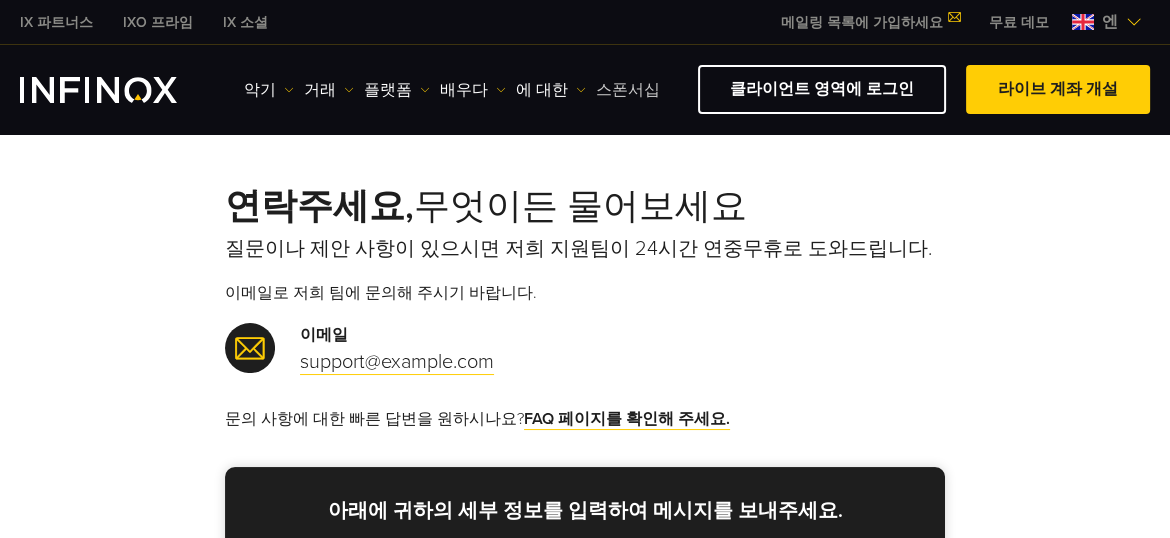 click on "스폰서십" at bounding box center [628, 90] 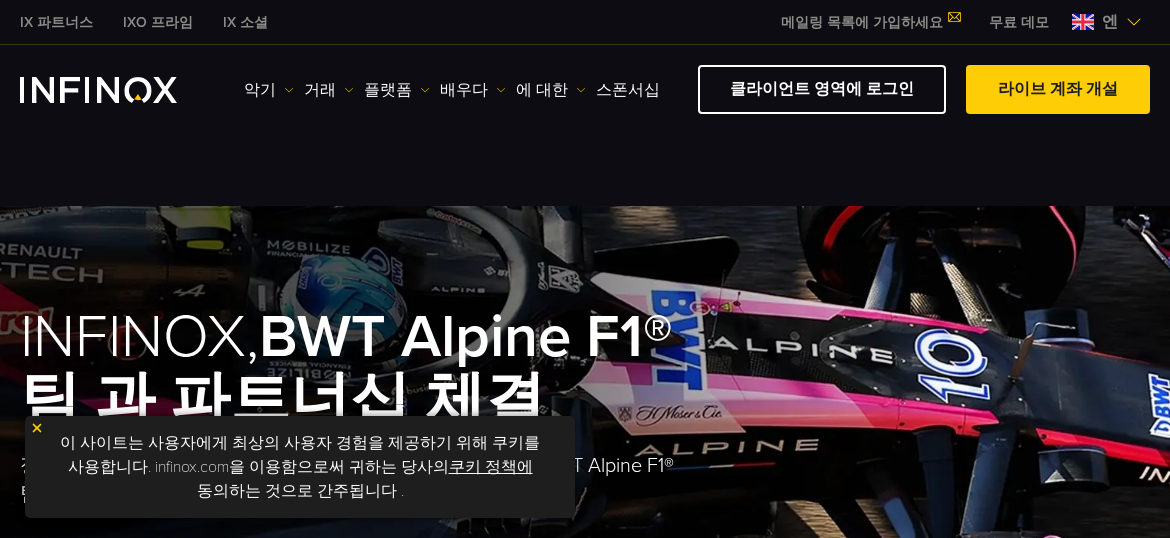 scroll, scrollTop: 0, scrollLeft: 0, axis: both 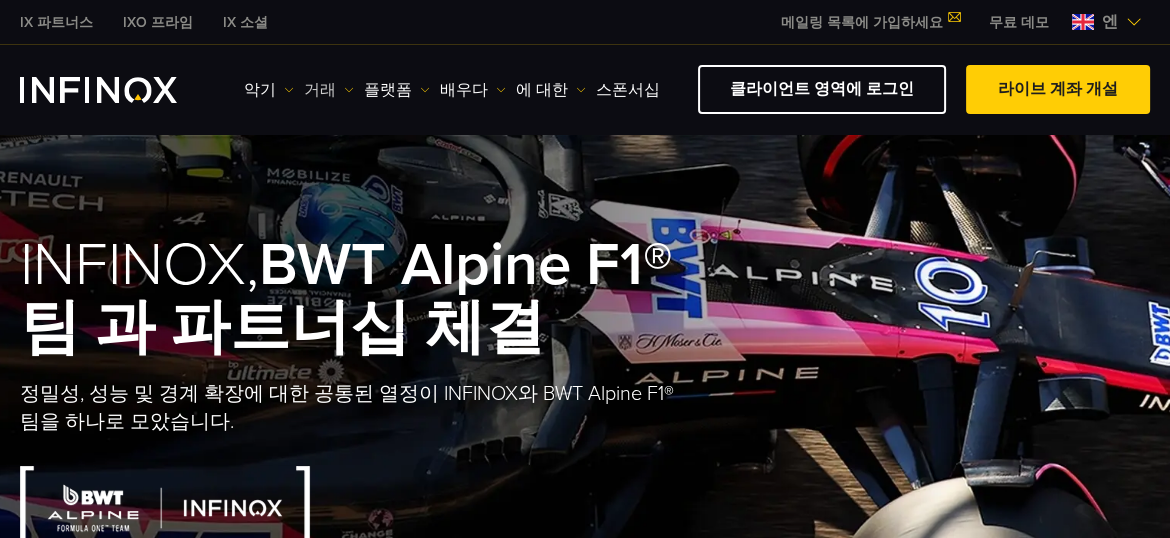 click on "거래" at bounding box center [320, 90] 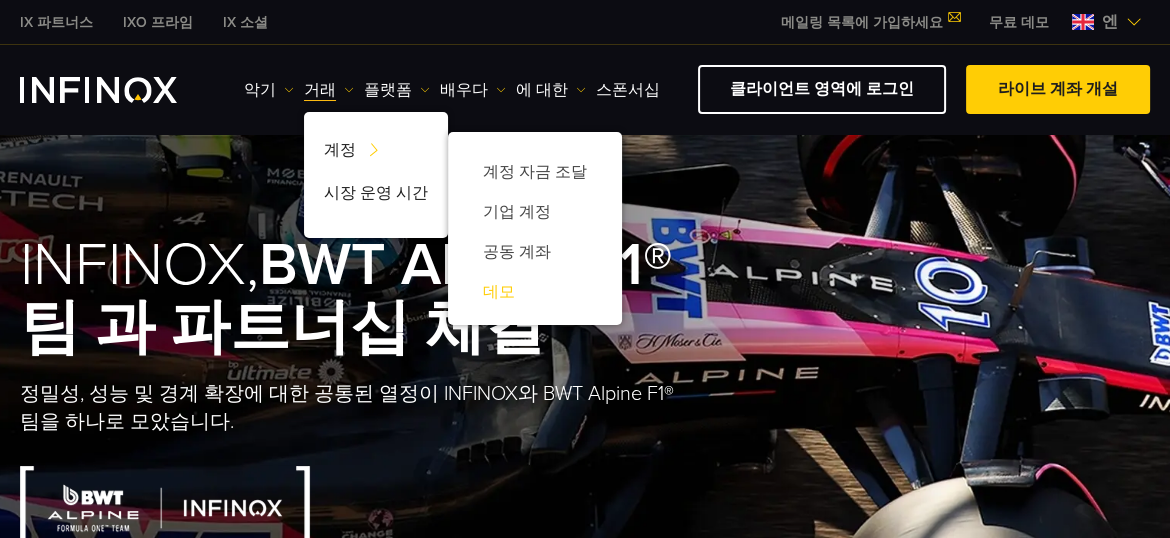 click on "데모" at bounding box center [499, 292] 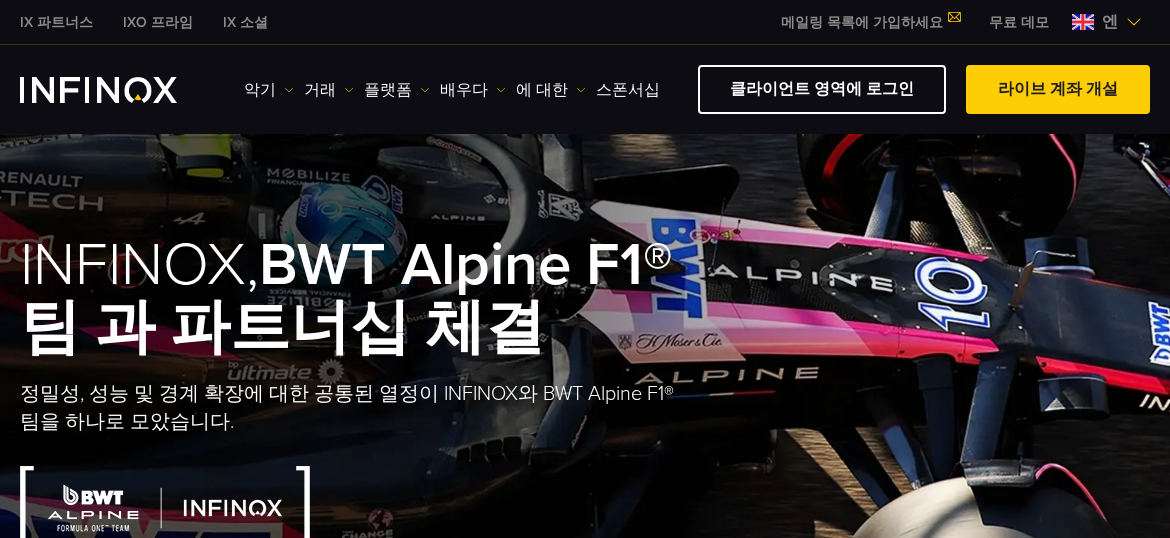 scroll, scrollTop: 0, scrollLeft: 0, axis: both 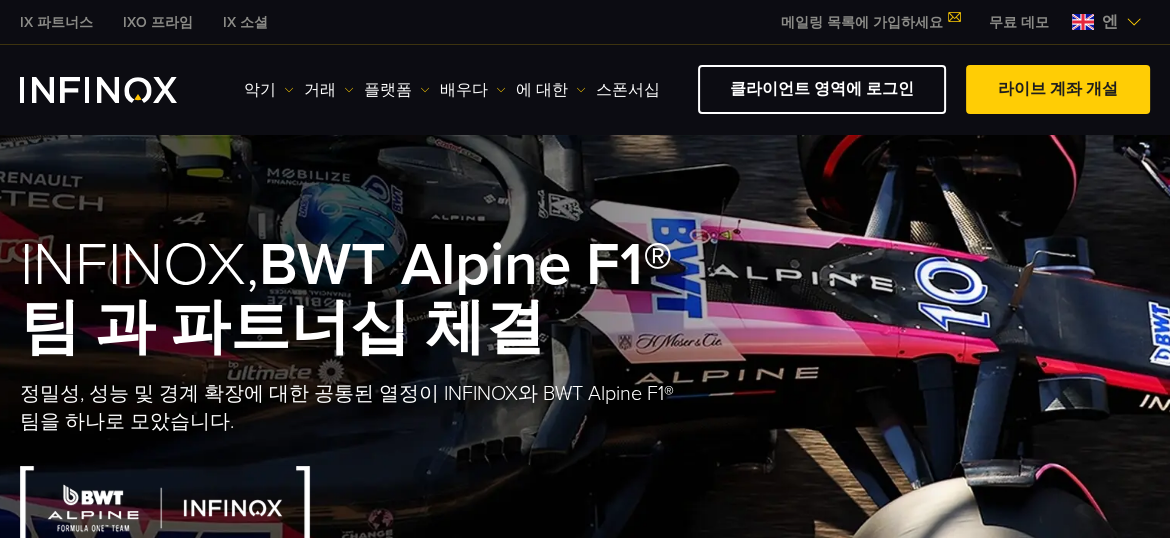click at bounding box center (1134, 22) 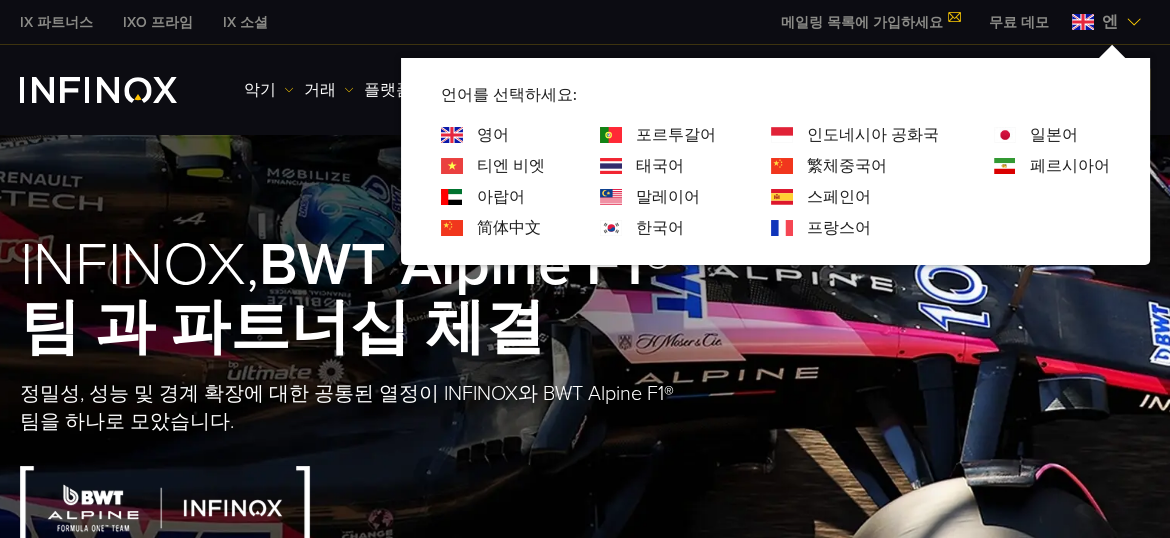 click on "한국어" at bounding box center [660, 228] 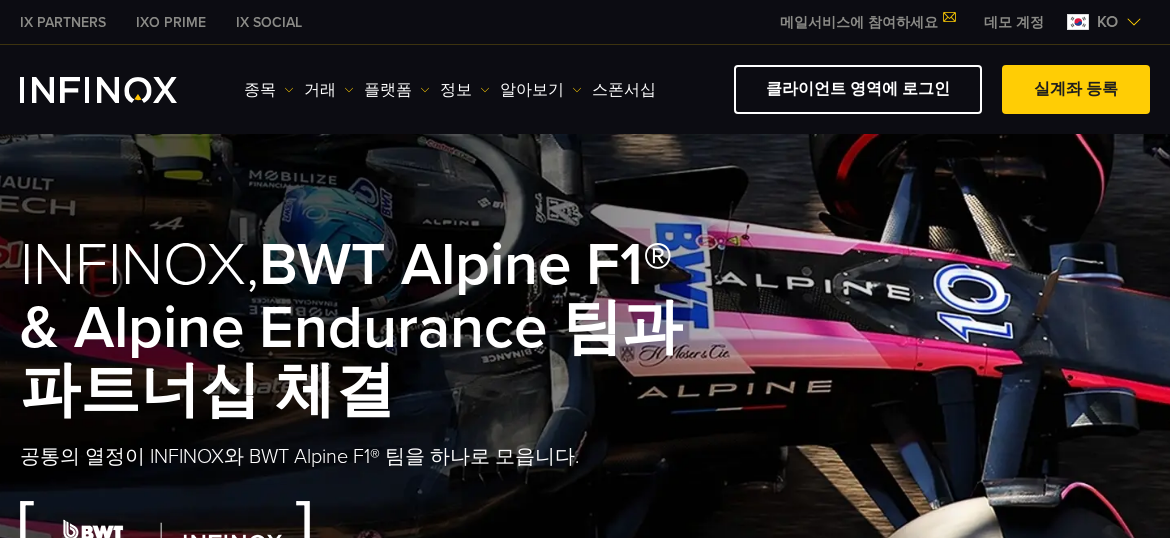 scroll, scrollTop: 0, scrollLeft: 0, axis: both 